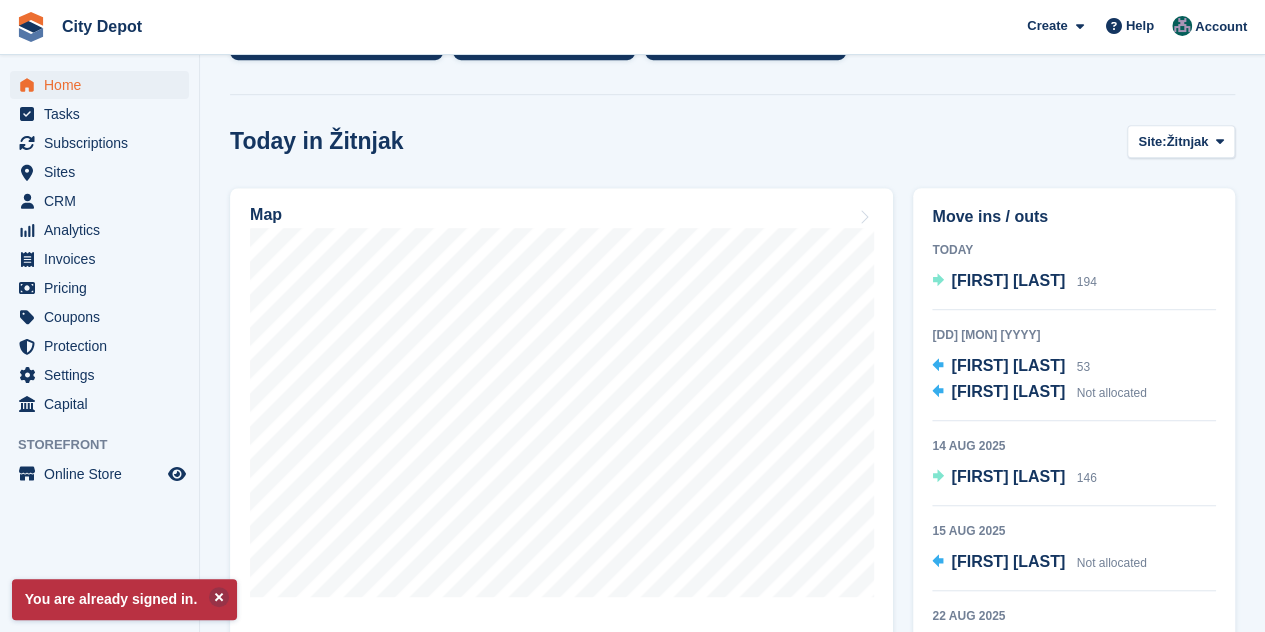 scroll, scrollTop: 500, scrollLeft: 0, axis: vertical 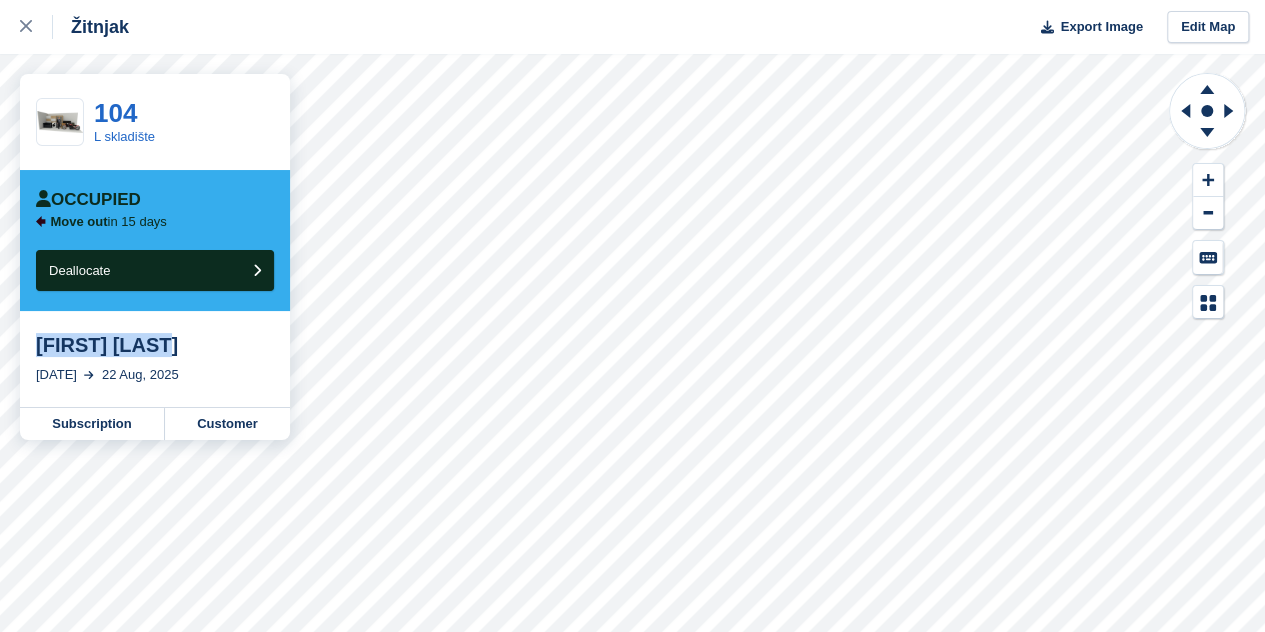 drag, startPoint x: 174, startPoint y: 347, endPoint x: 22, endPoint y: 337, distance: 152.3286 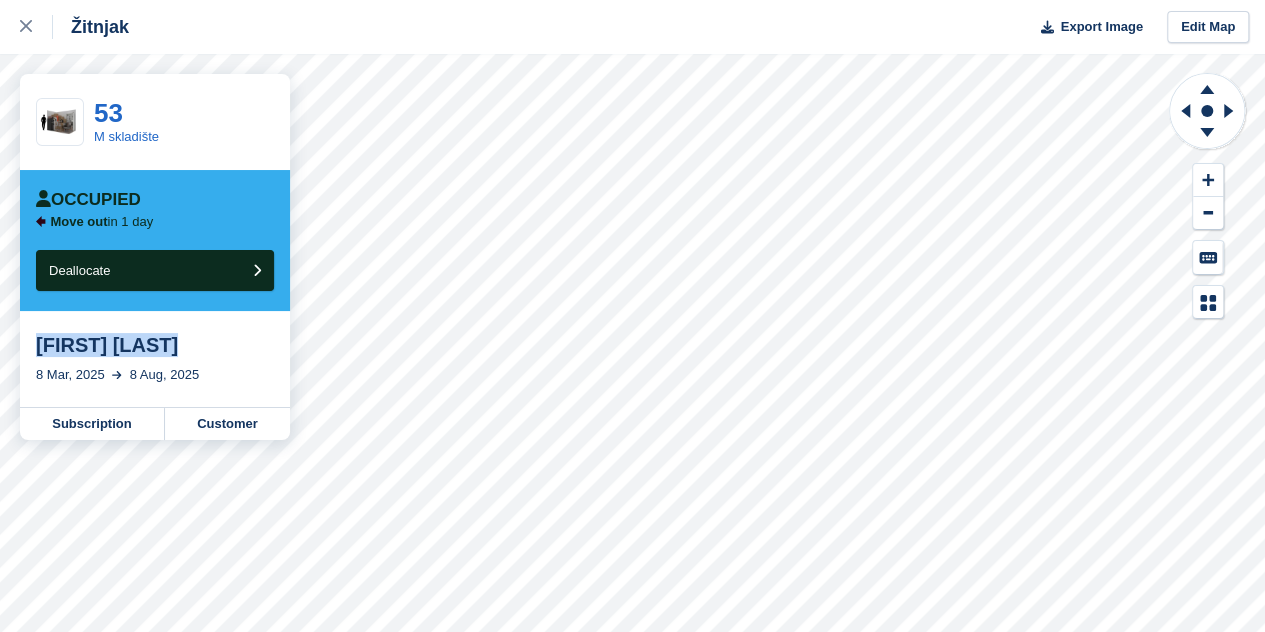 drag, startPoint x: 182, startPoint y: 356, endPoint x: 36, endPoint y: 328, distance: 148.66069 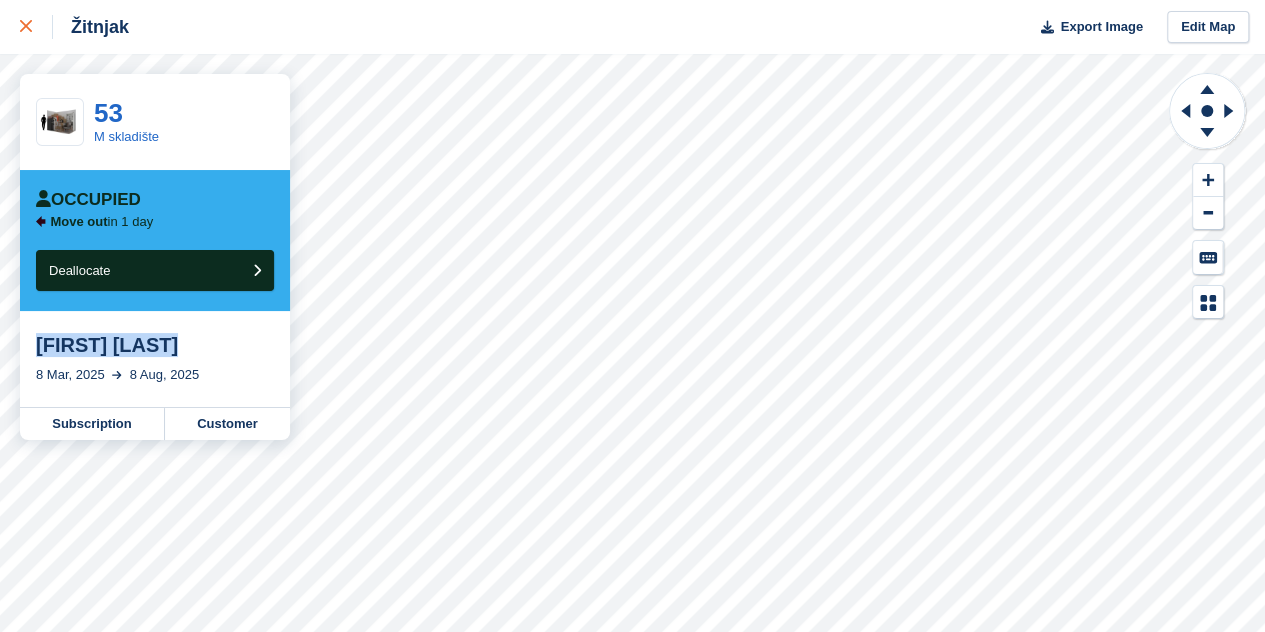 click 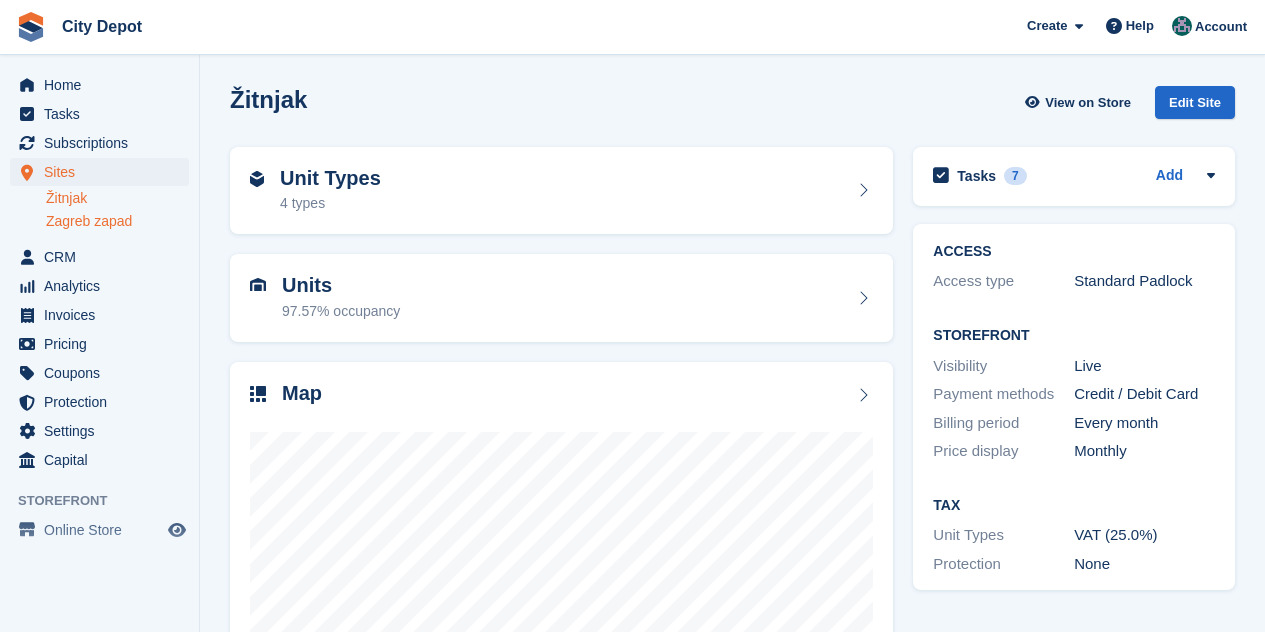 scroll, scrollTop: 0, scrollLeft: 0, axis: both 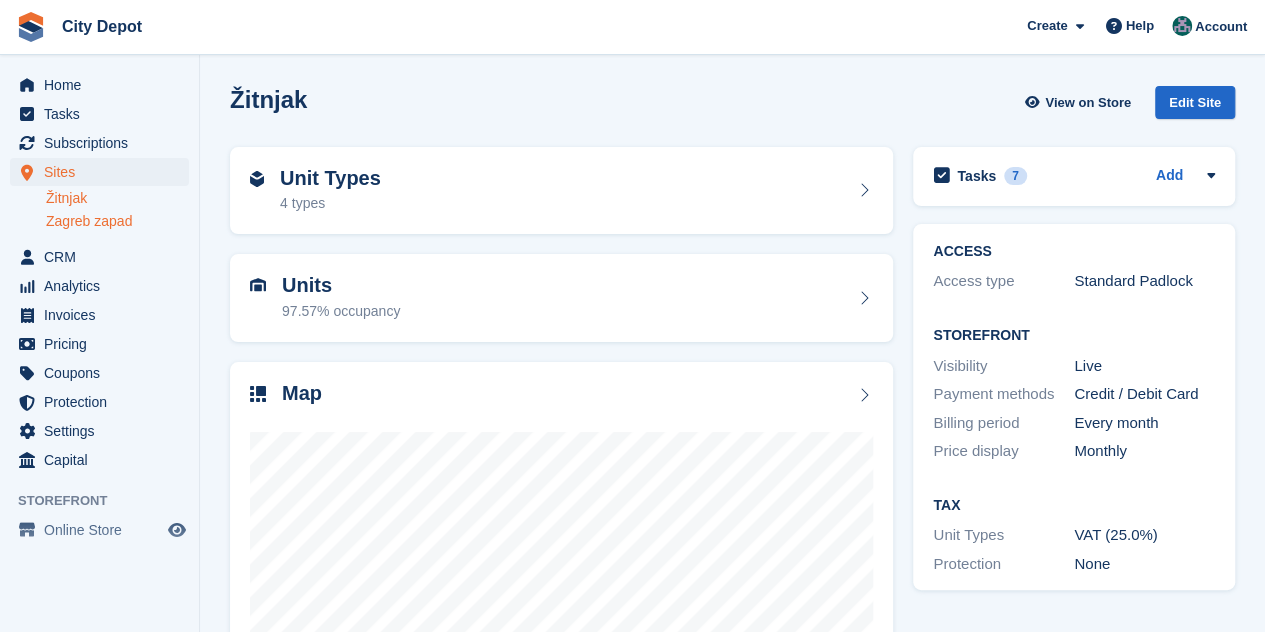 click on "Zagreb zapad" at bounding box center (117, 221) 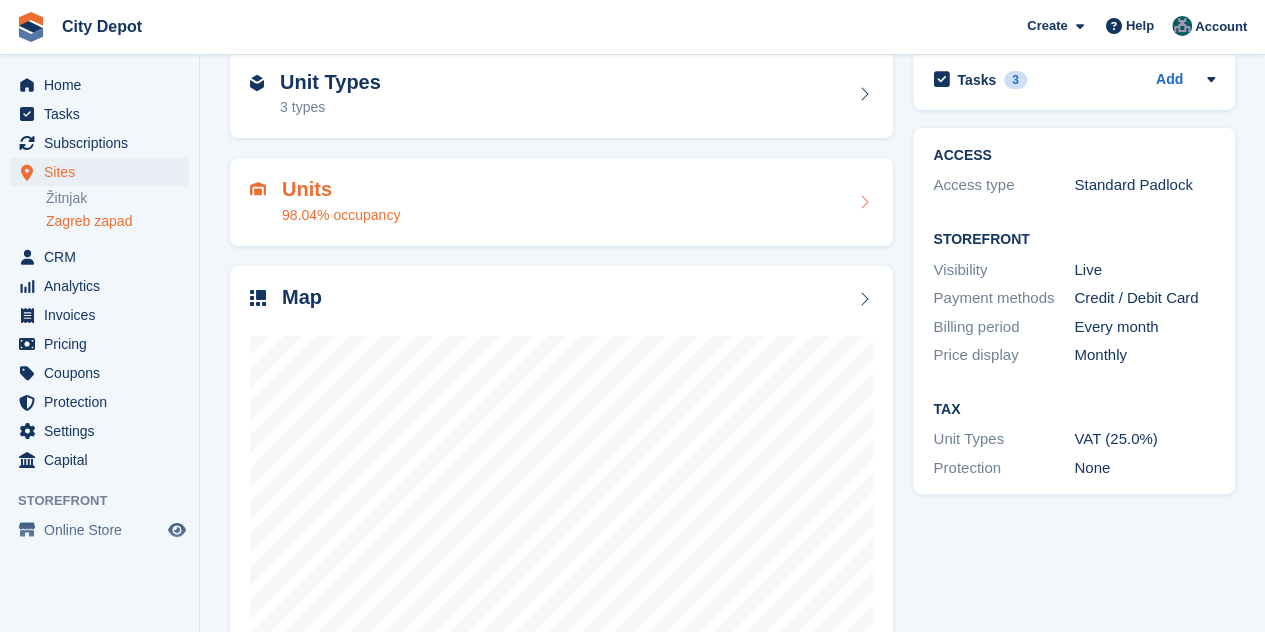 scroll, scrollTop: 220, scrollLeft: 0, axis: vertical 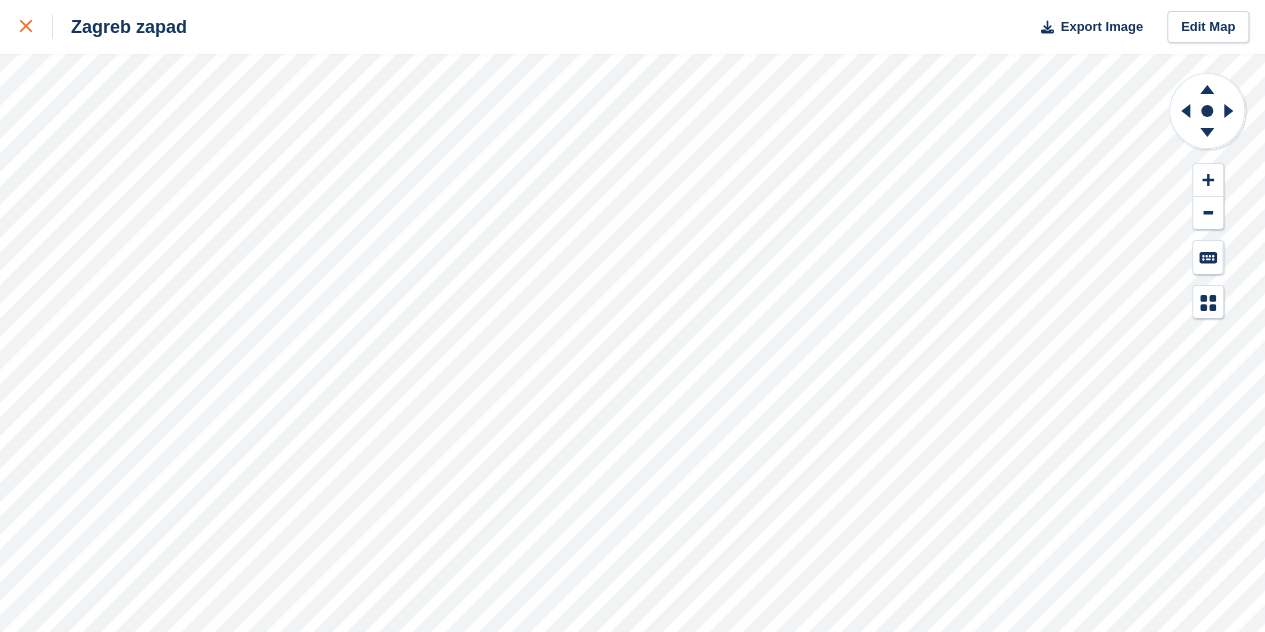 click 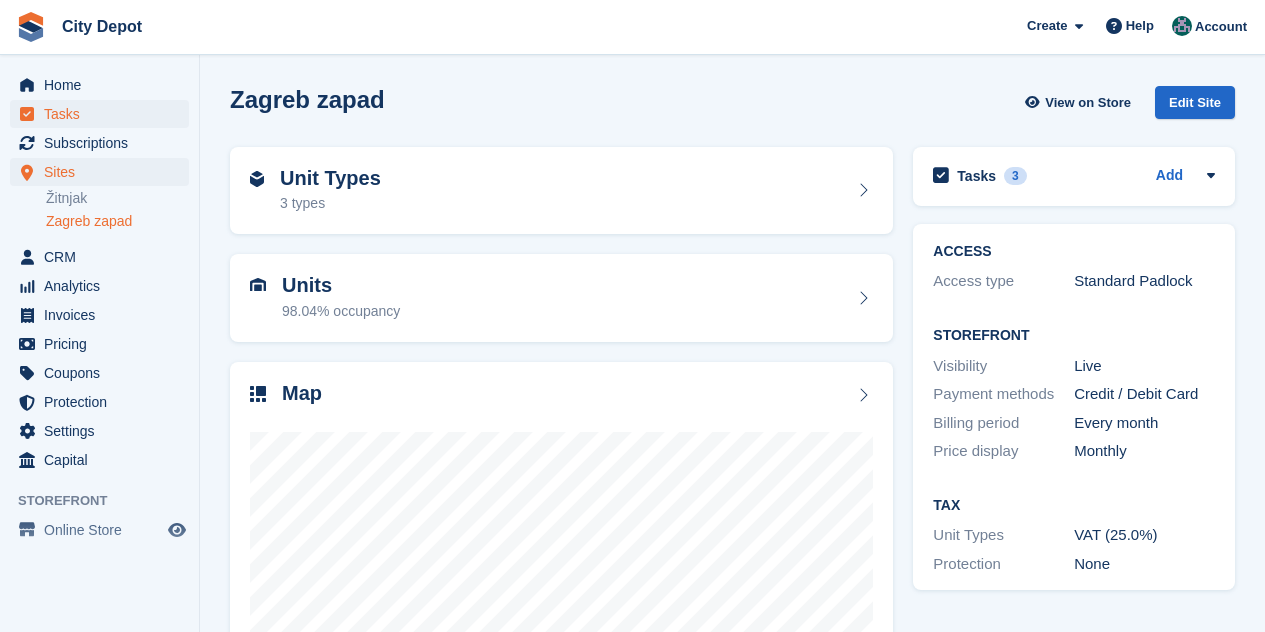 scroll, scrollTop: 0, scrollLeft: 0, axis: both 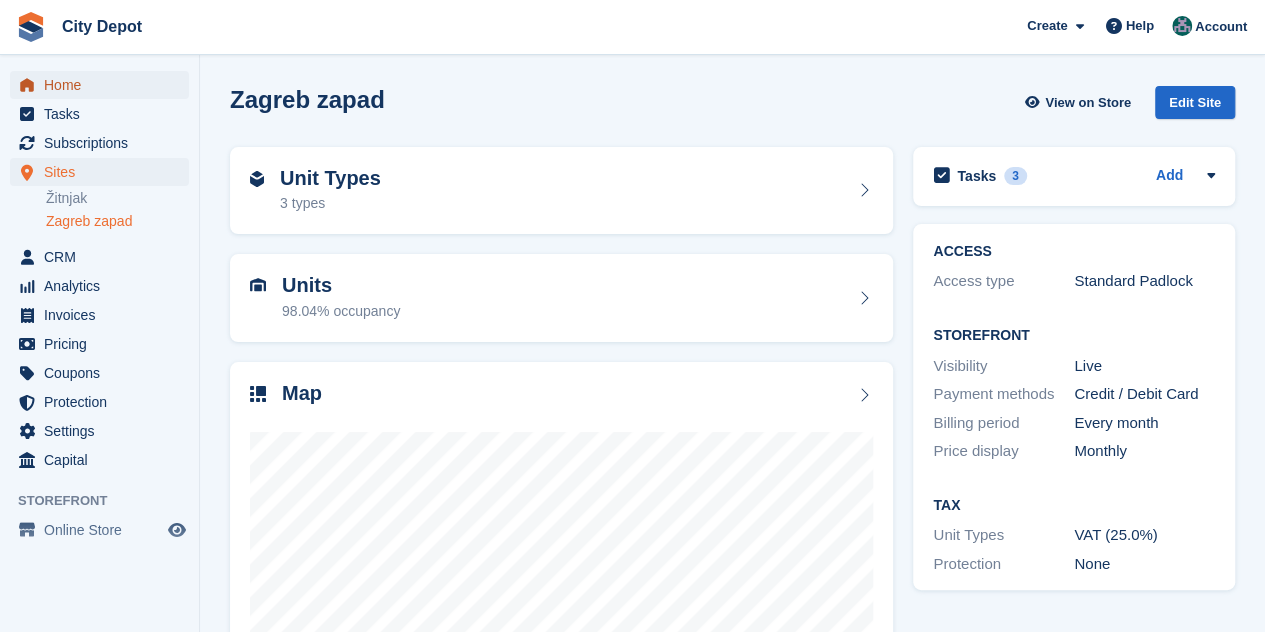 click on "Home" at bounding box center [104, 85] 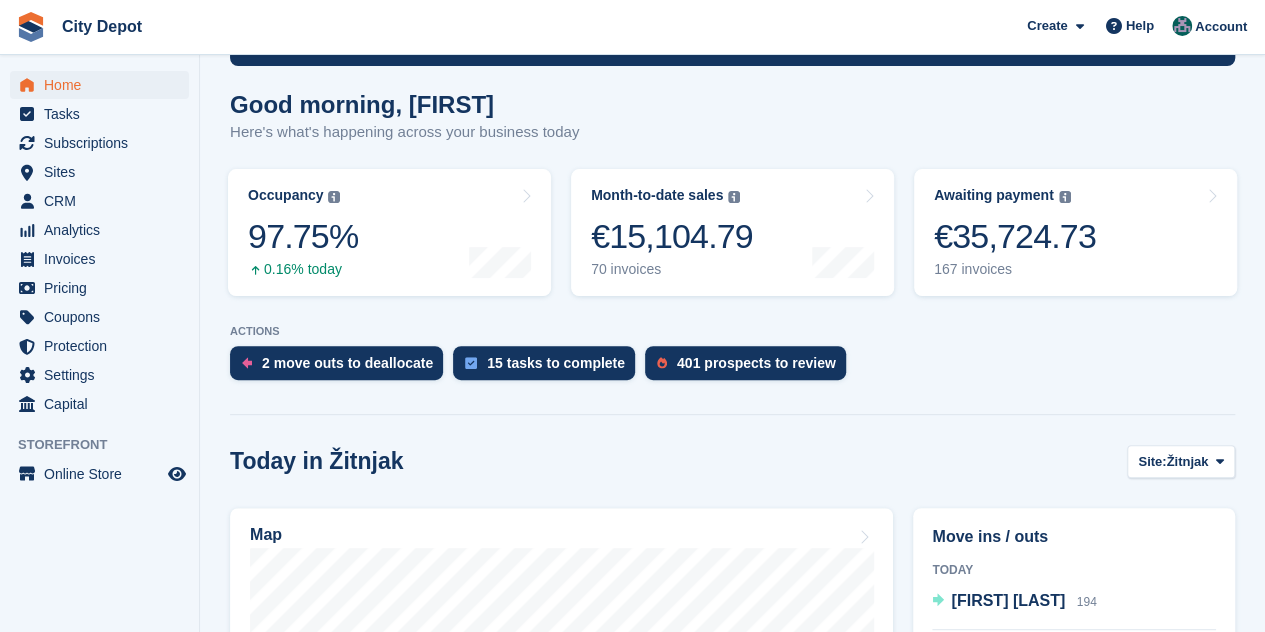 scroll, scrollTop: 600, scrollLeft: 0, axis: vertical 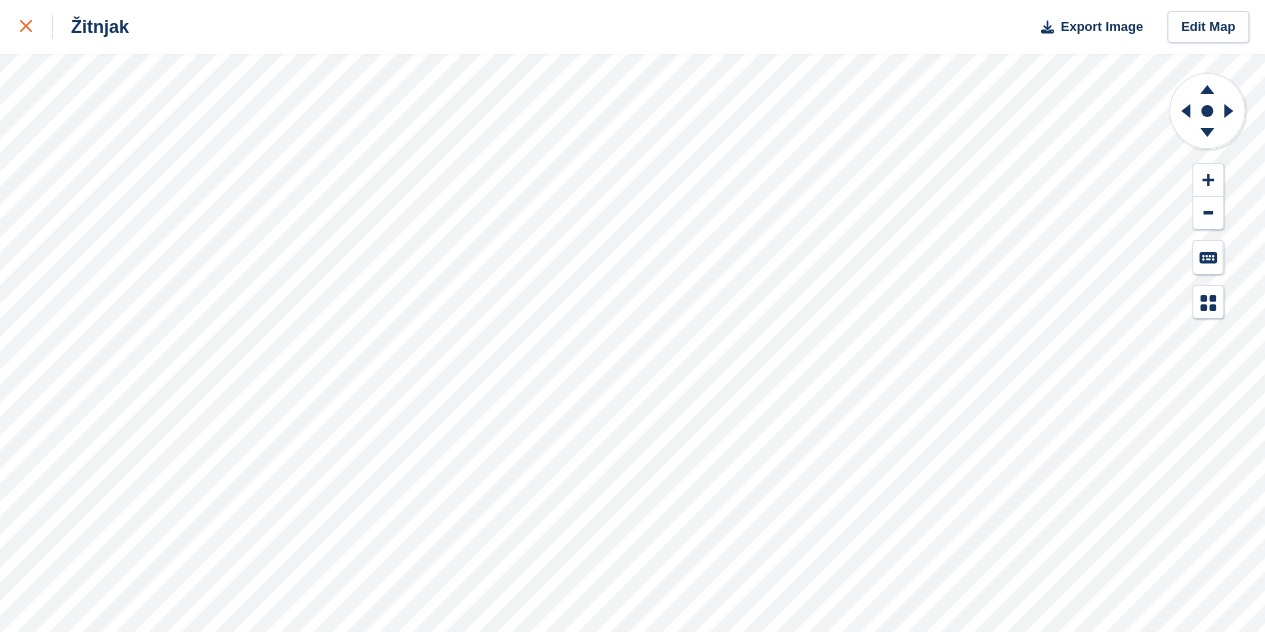 click 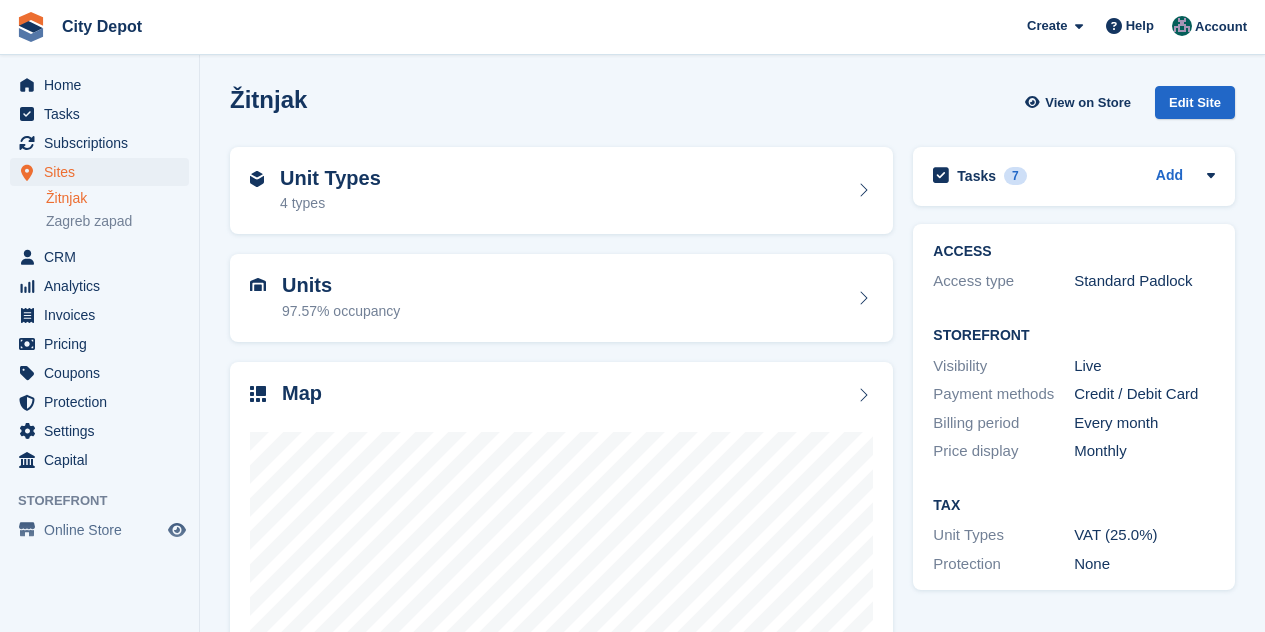 scroll, scrollTop: 0, scrollLeft: 0, axis: both 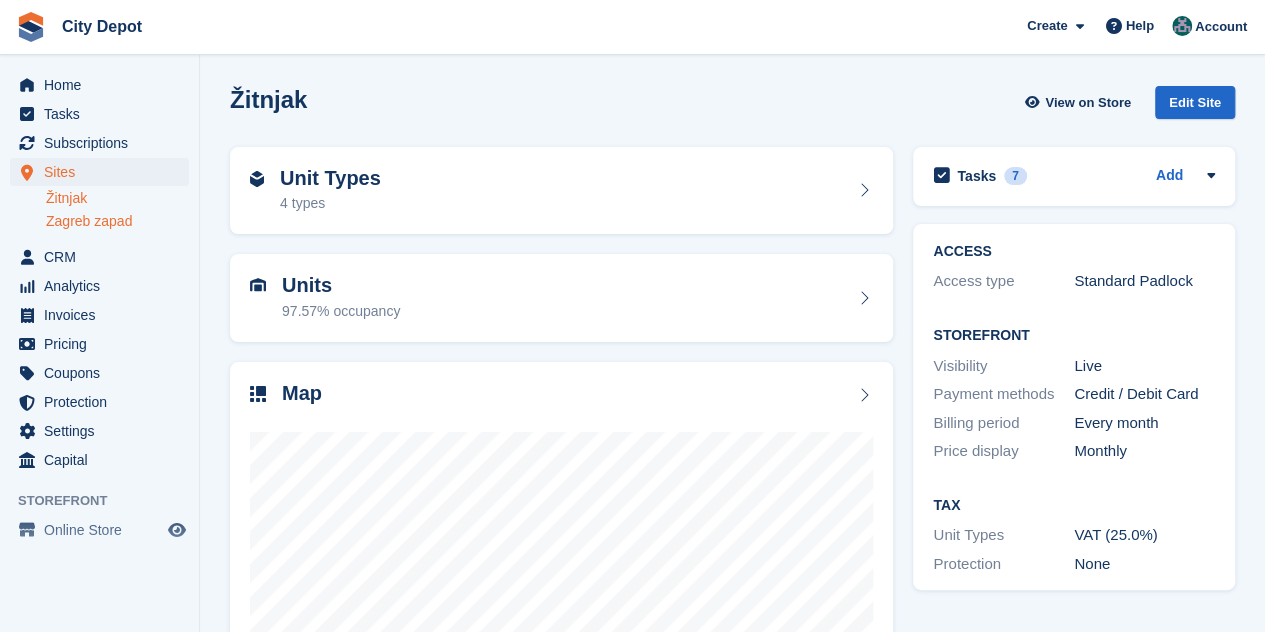 click on "Zagreb zapad" at bounding box center [117, 221] 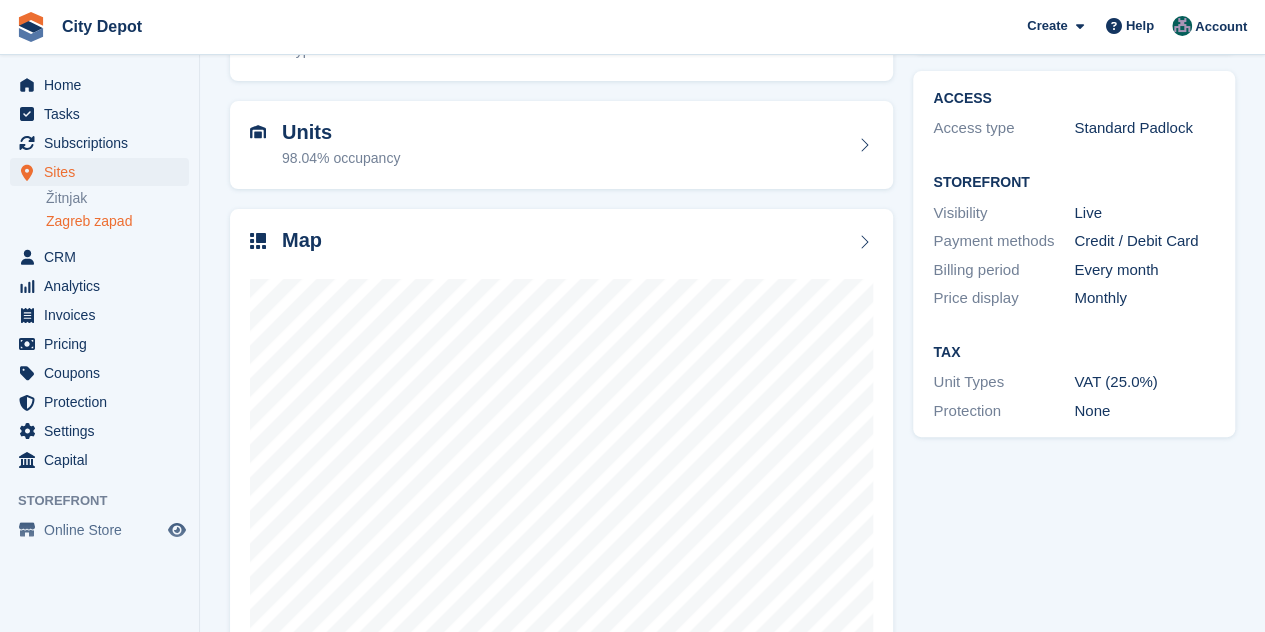 scroll, scrollTop: 220, scrollLeft: 0, axis: vertical 